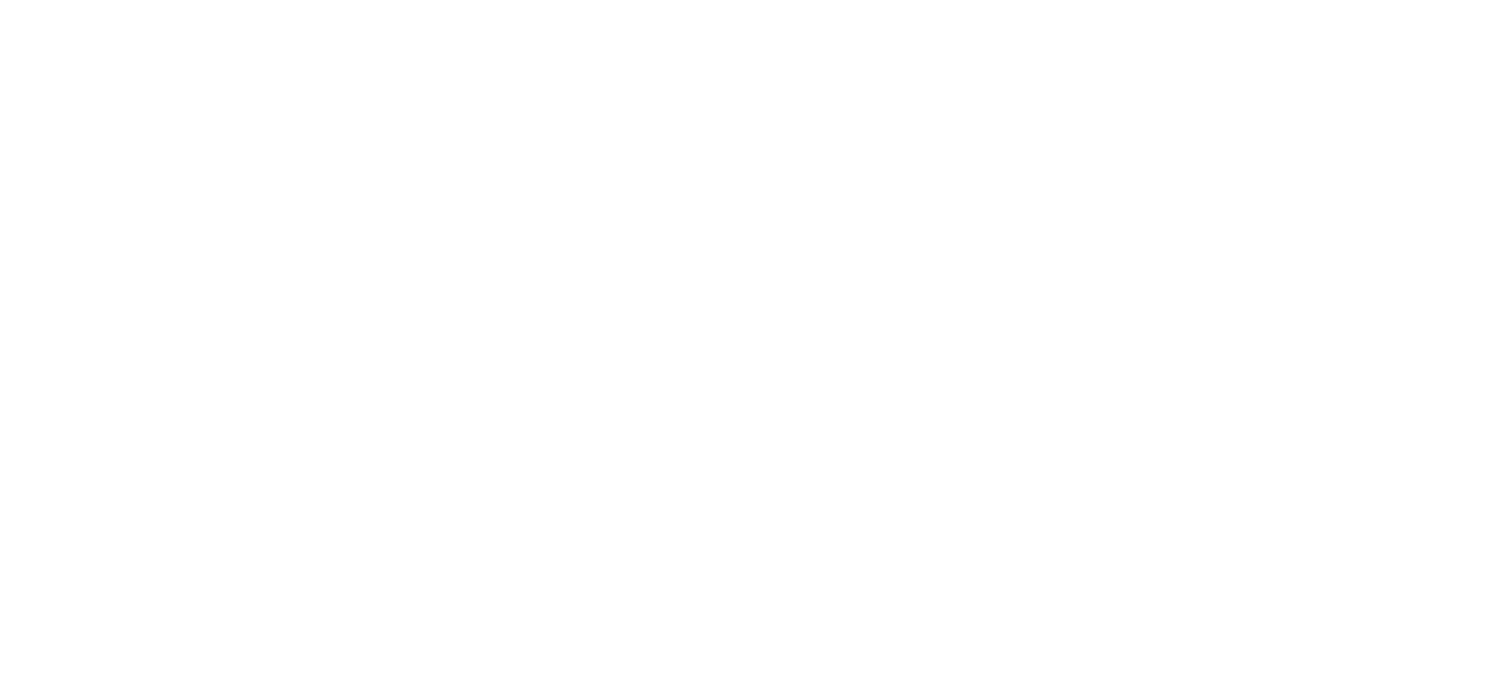 scroll, scrollTop: 0, scrollLeft: 0, axis: both 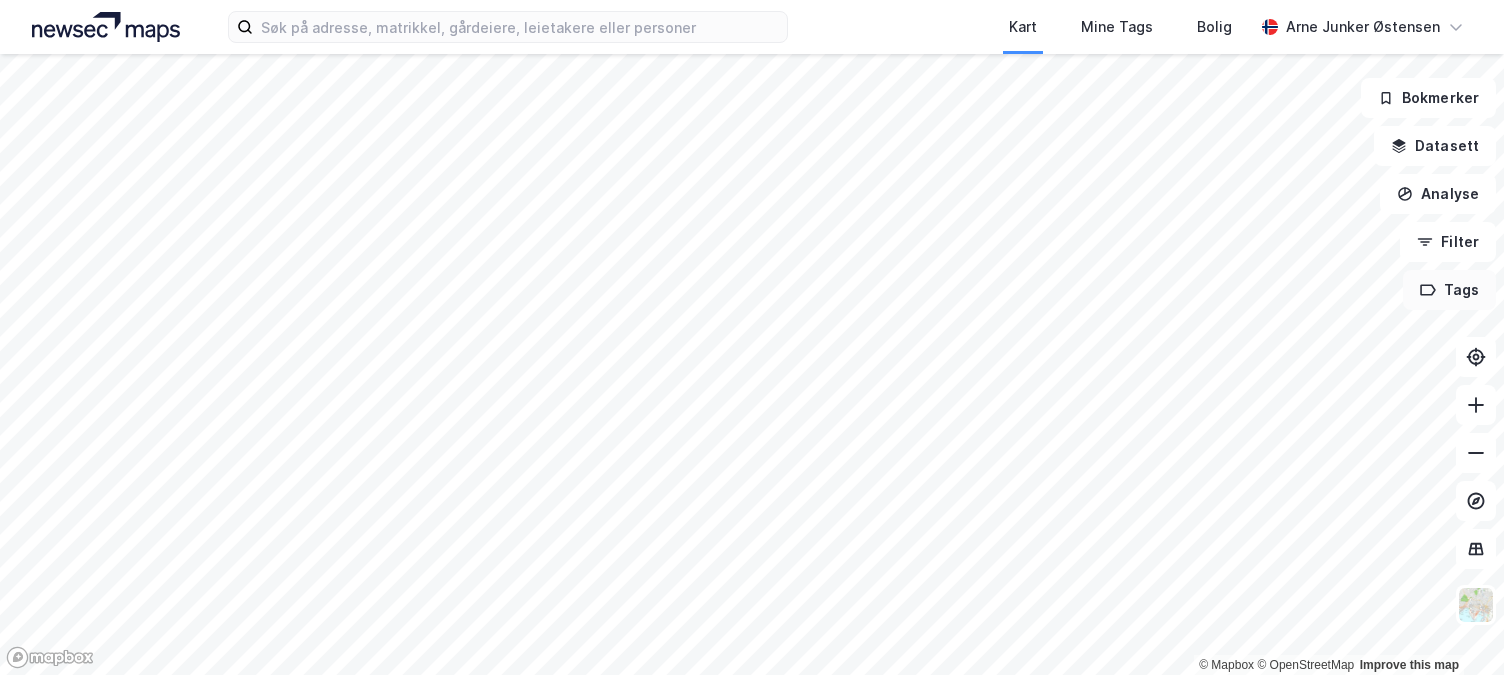 click on "Tags" at bounding box center (1449, 290) 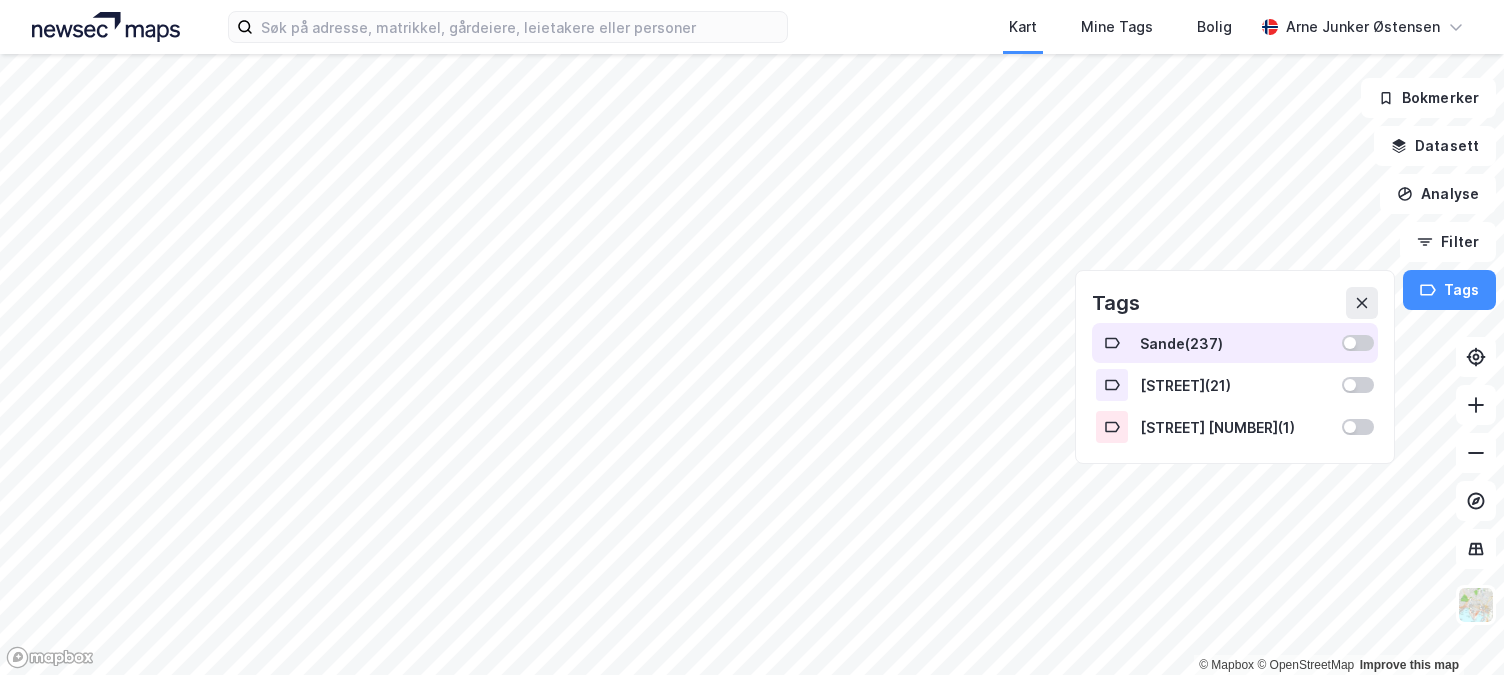click on "[NAME] ( 237 )" at bounding box center [1235, 343] 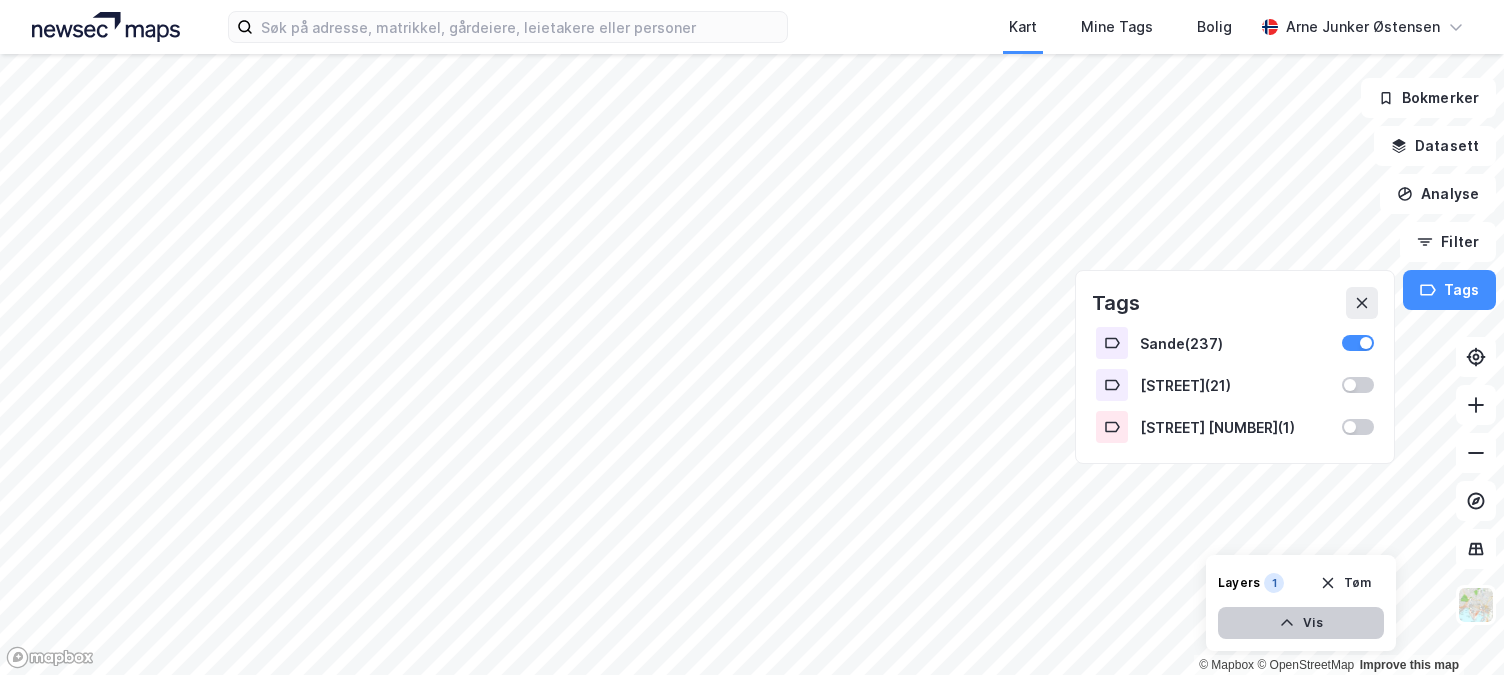 click on "Vis" at bounding box center [1301, 623] 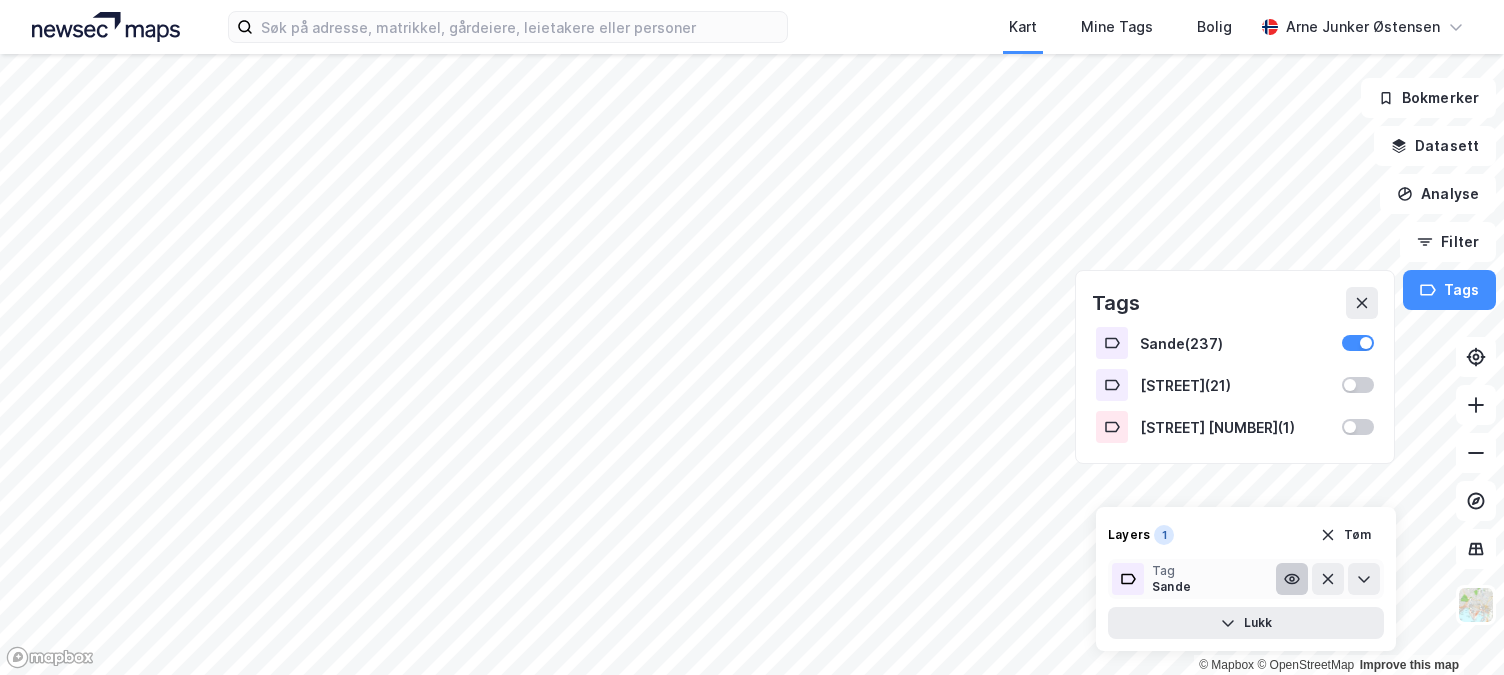 click 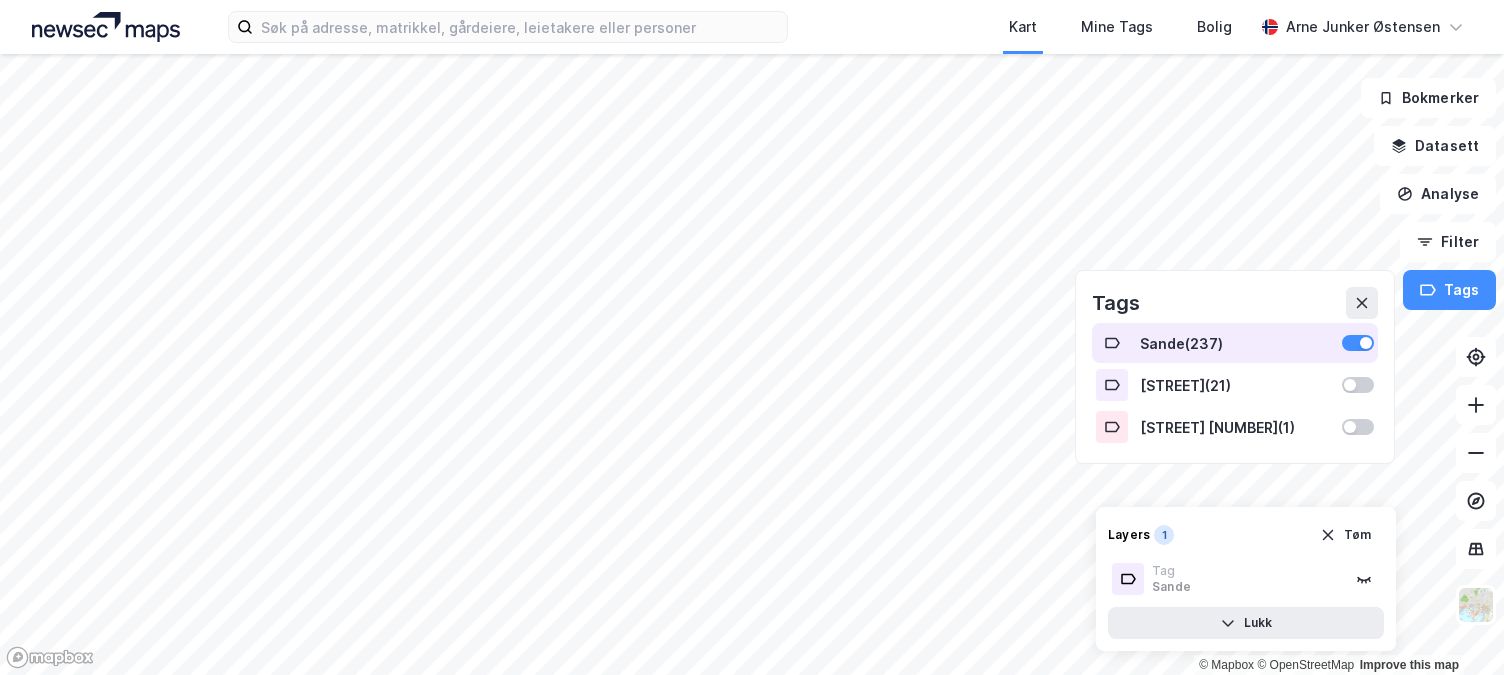 click 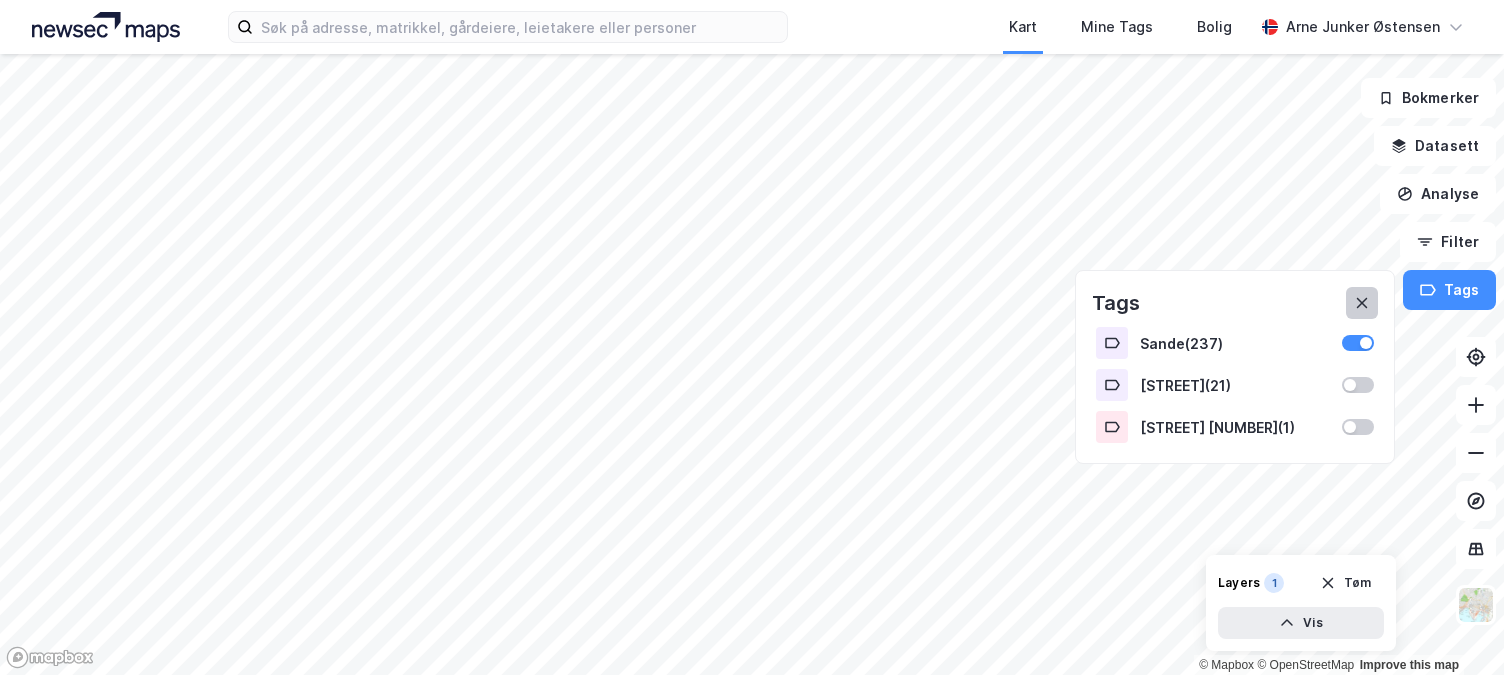 click on "[NAME] ( 237 )" at bounding box center [1235, 343] 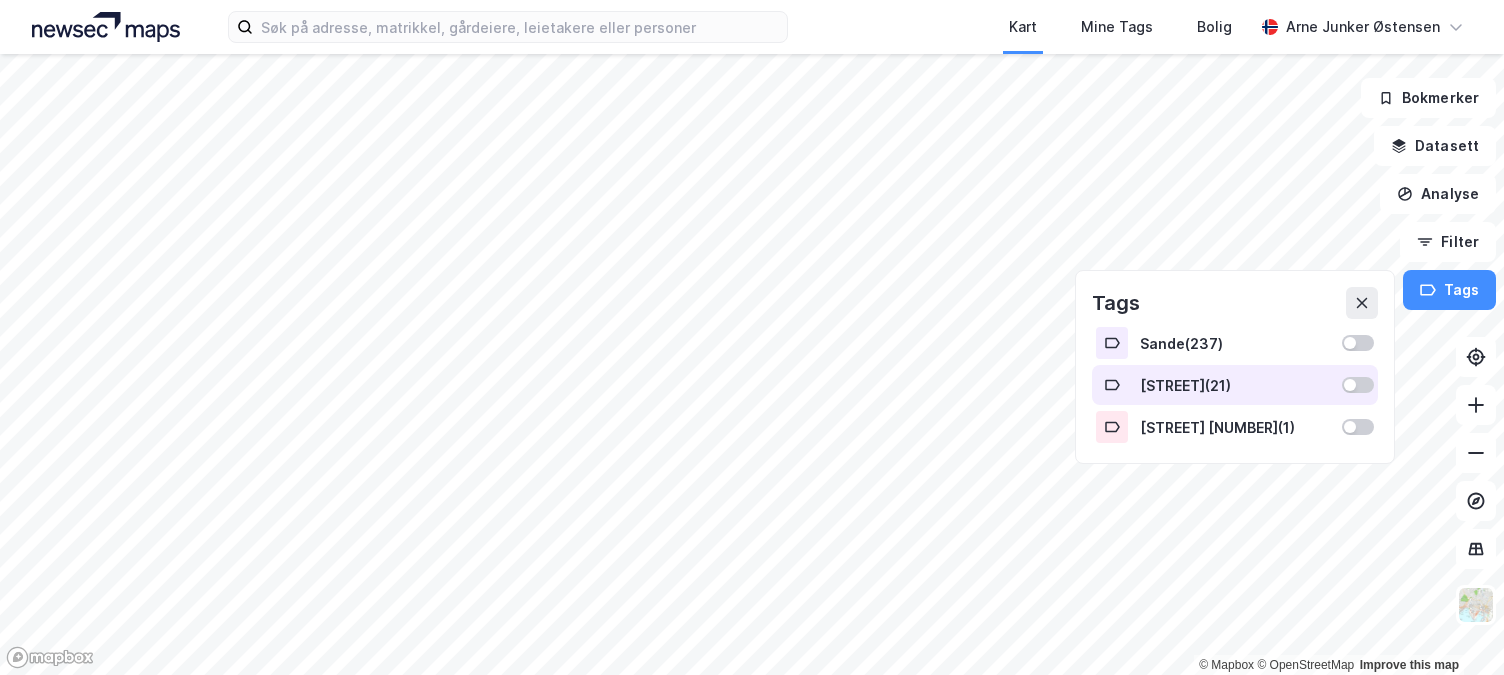 click at bounding box center [1358, 343] 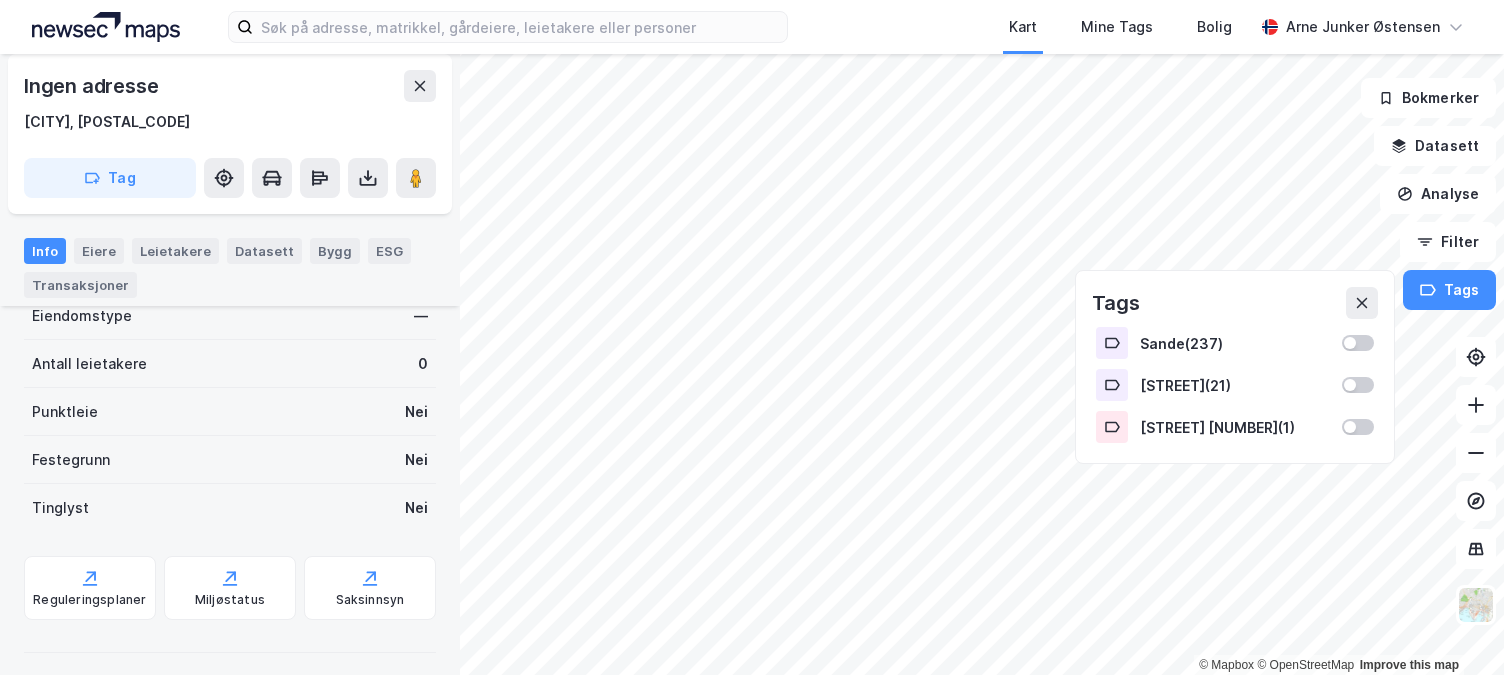 scroll, scrollTop: 410, scrollLeft: 0, axis: vertical 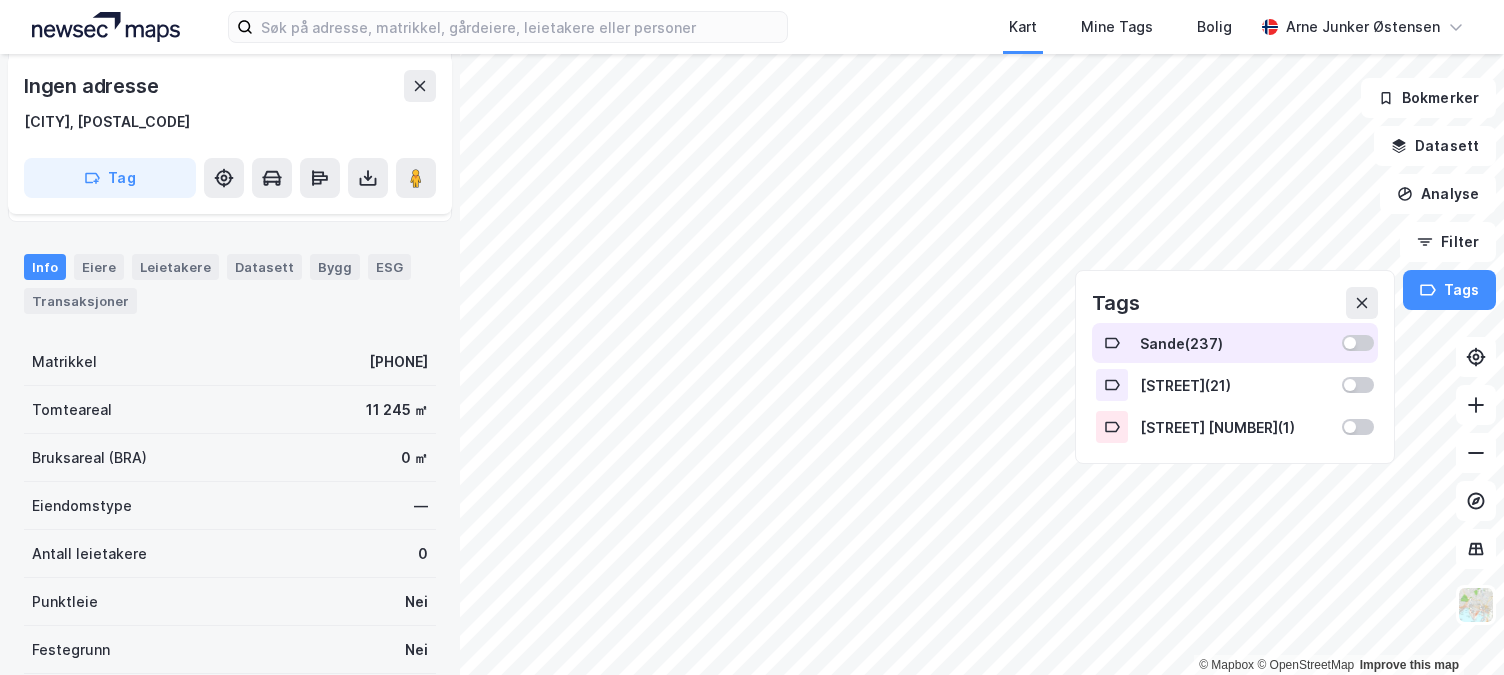 click on "[NAME] ( 237 )" at bounding box center [1235, 343] 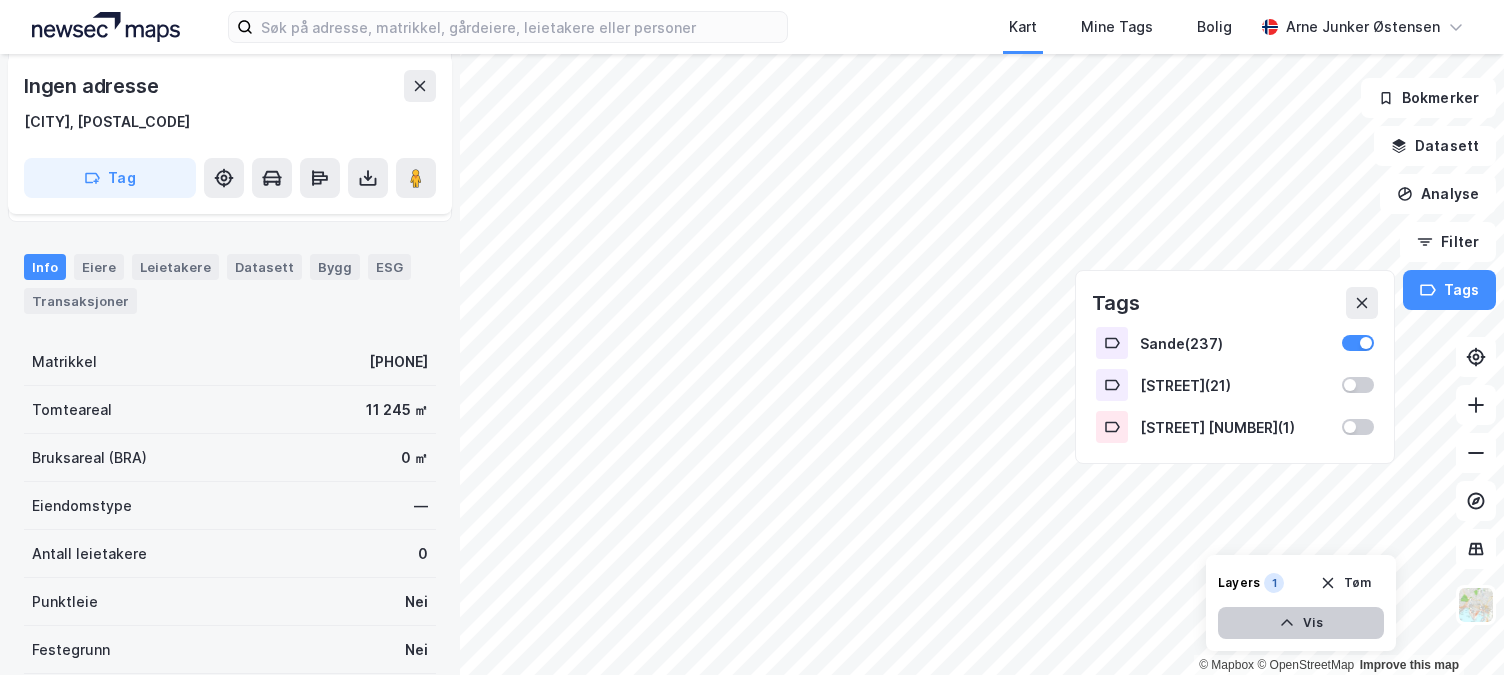click on "Vis" at bounding box center (1301, 623) 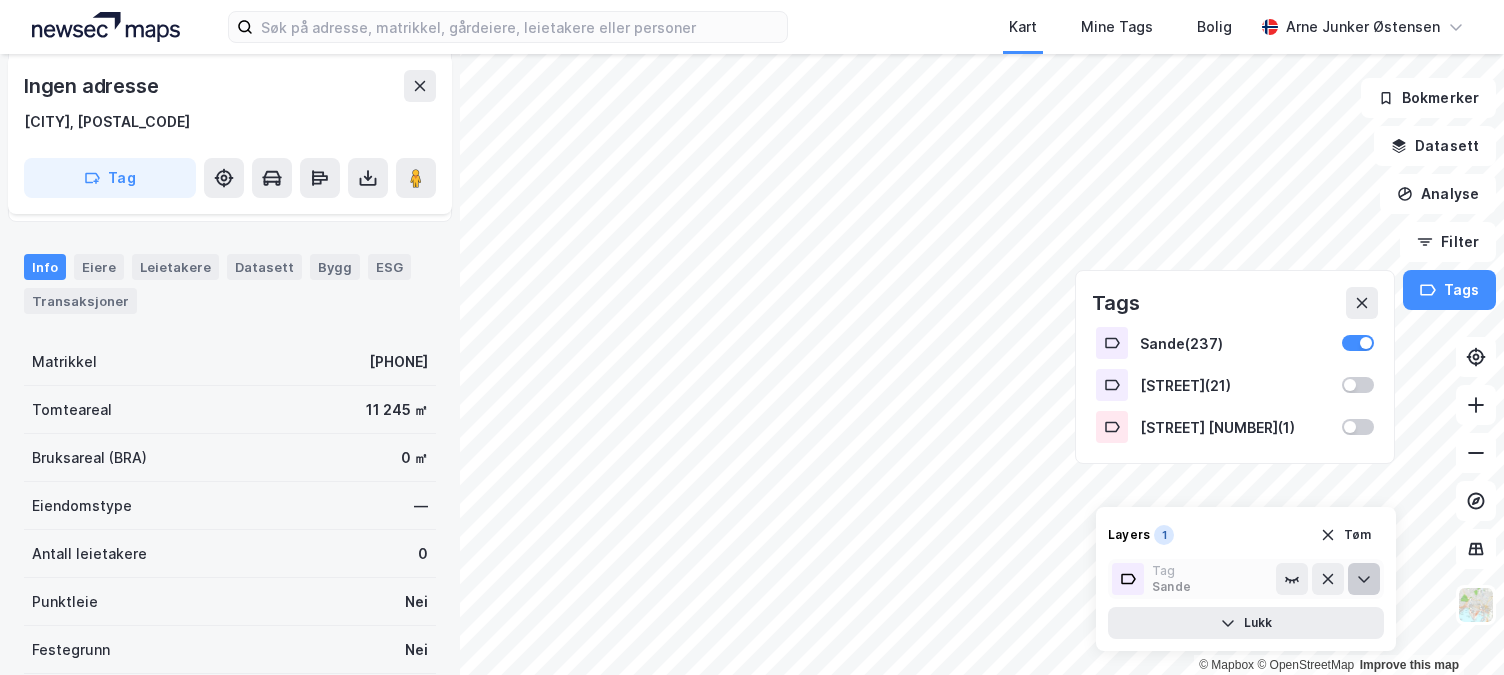 click 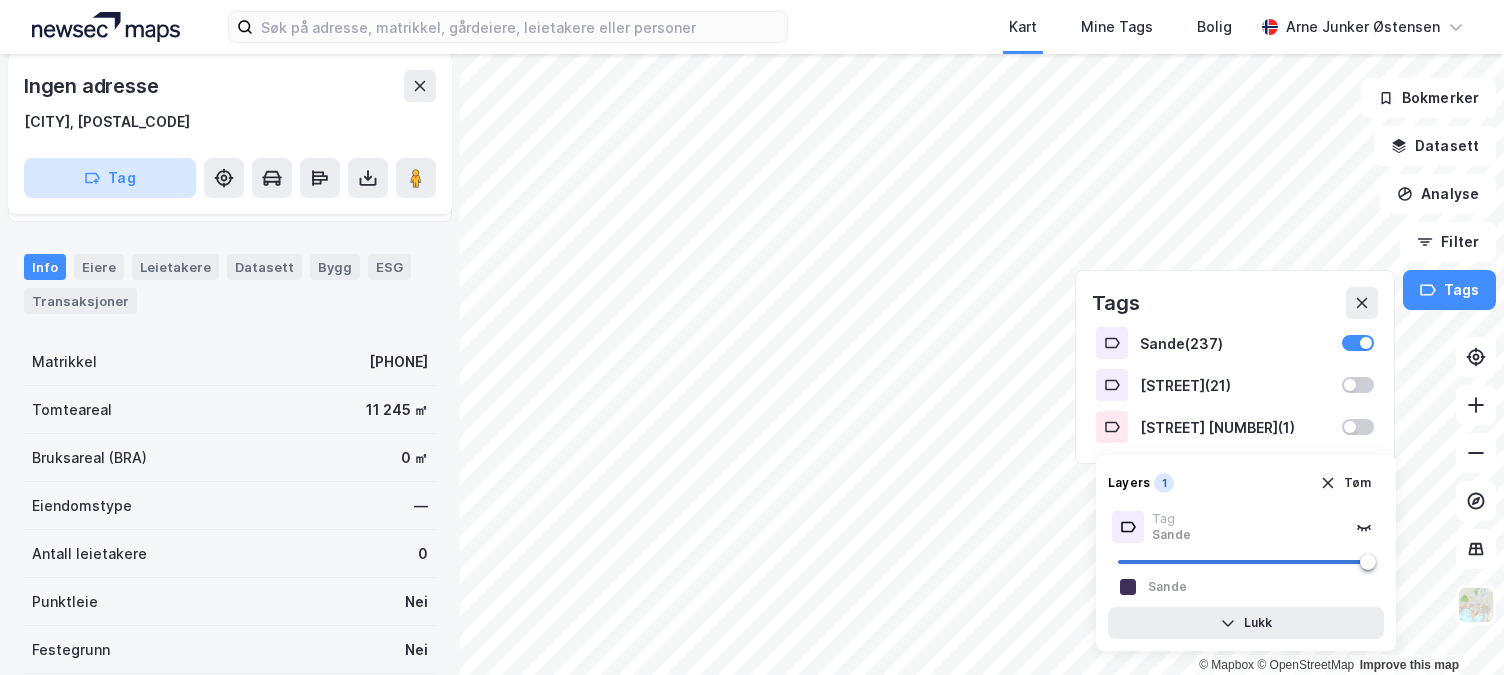 click on "Tag" at bounding box center [110, 178] 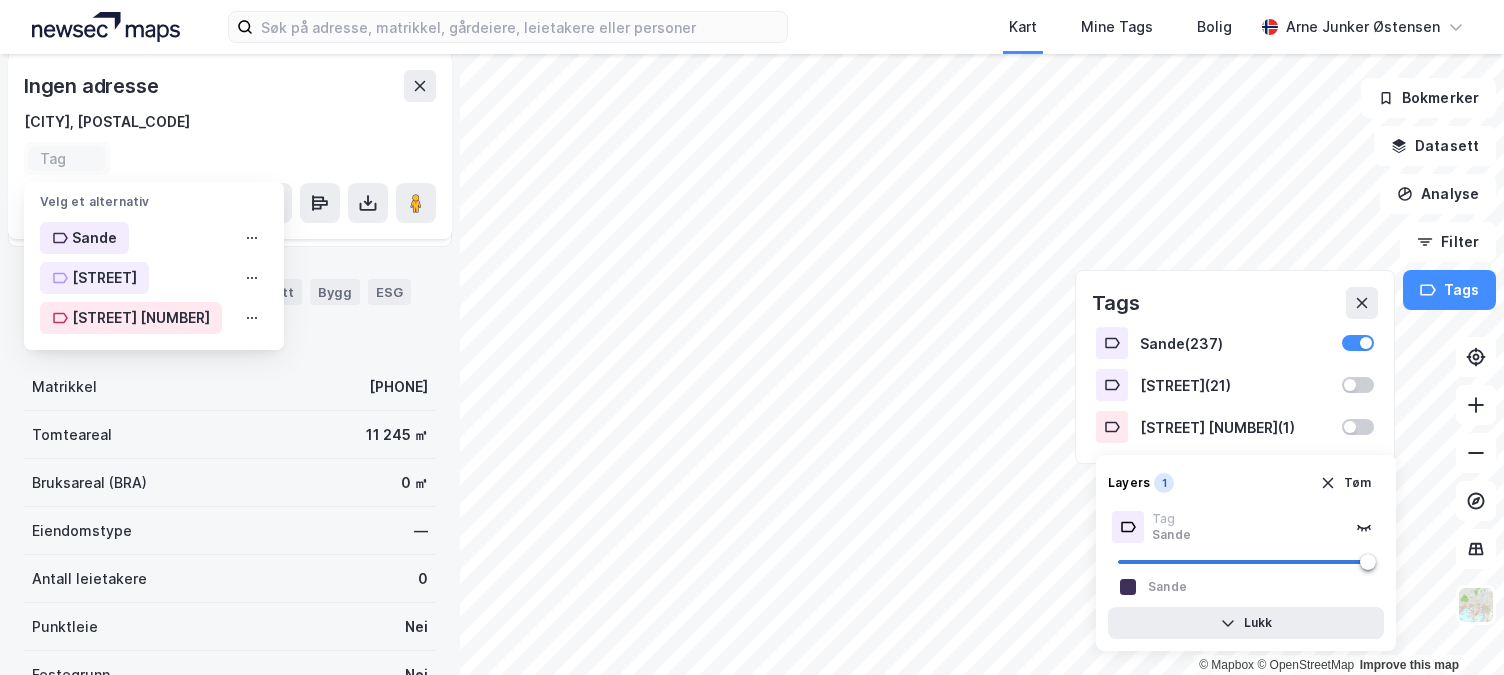 scroll, scrollTop: 235, scrollLeft: 0, axis: vertical 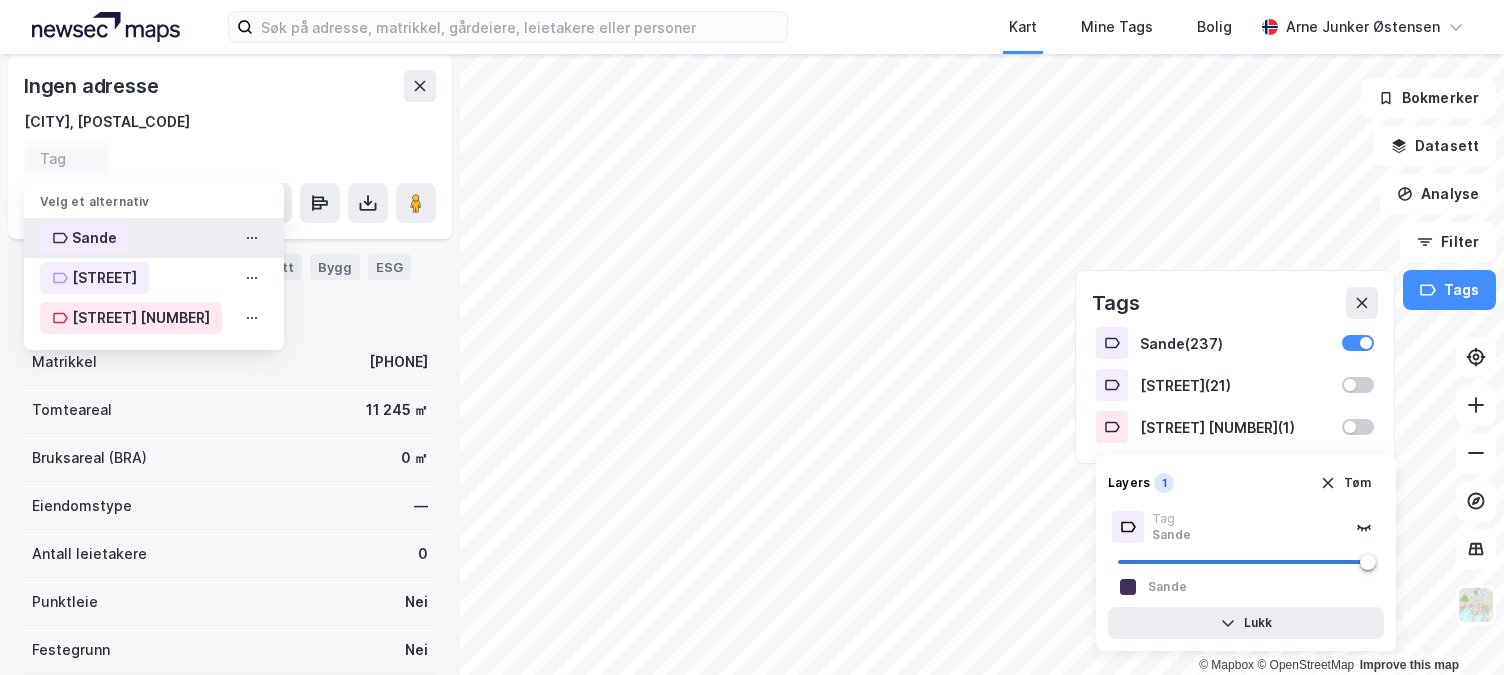 click on "Sande" at bounding box center (94, 238) 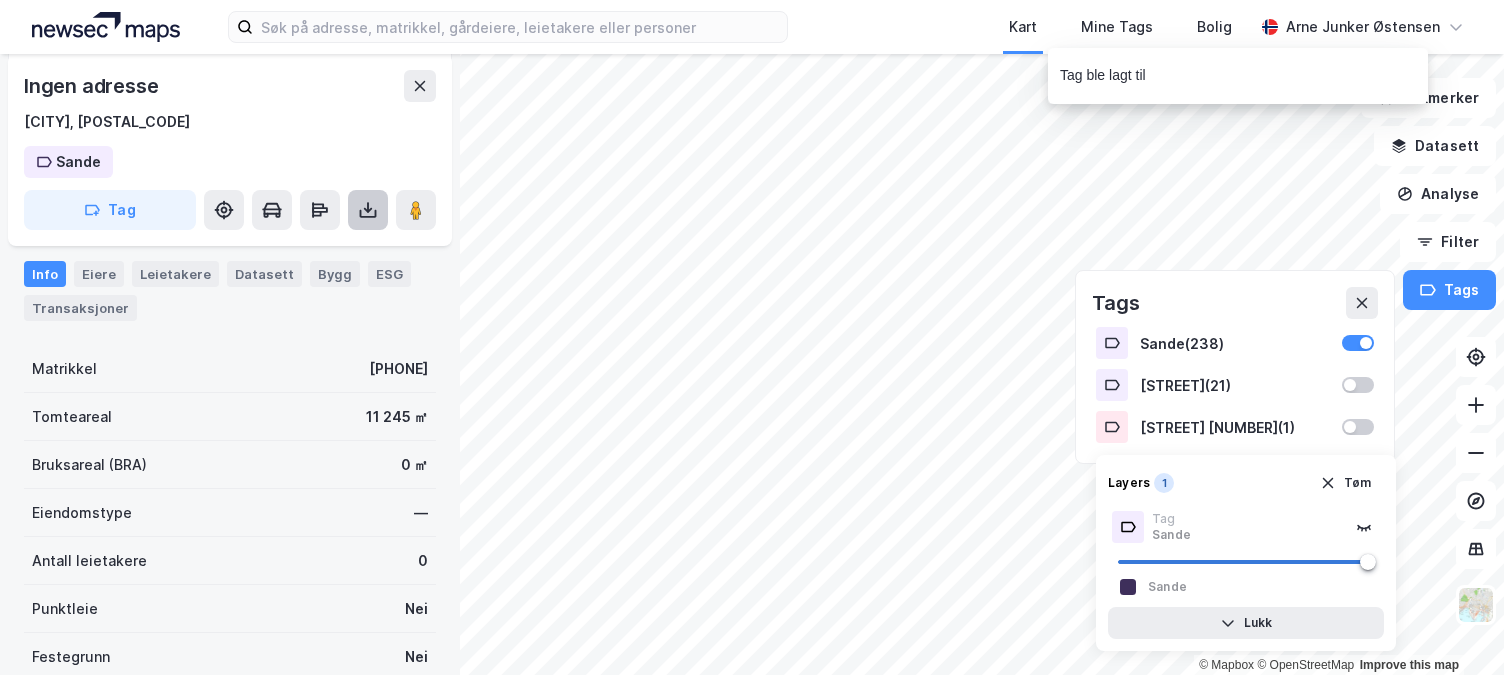 scroll, scrollTop: 242, scrollLeft: 0, axis: vertical 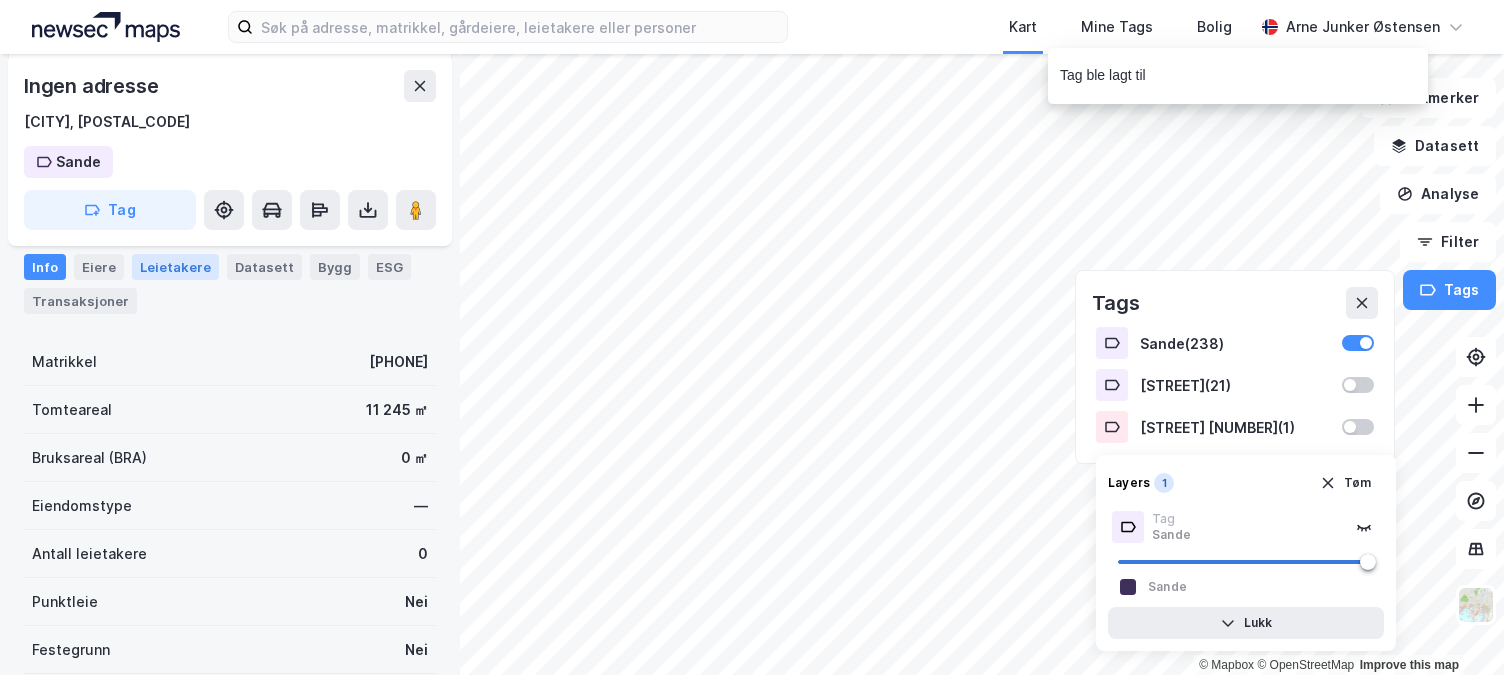 click on "Leietakere" at bounding box center [175, 267] 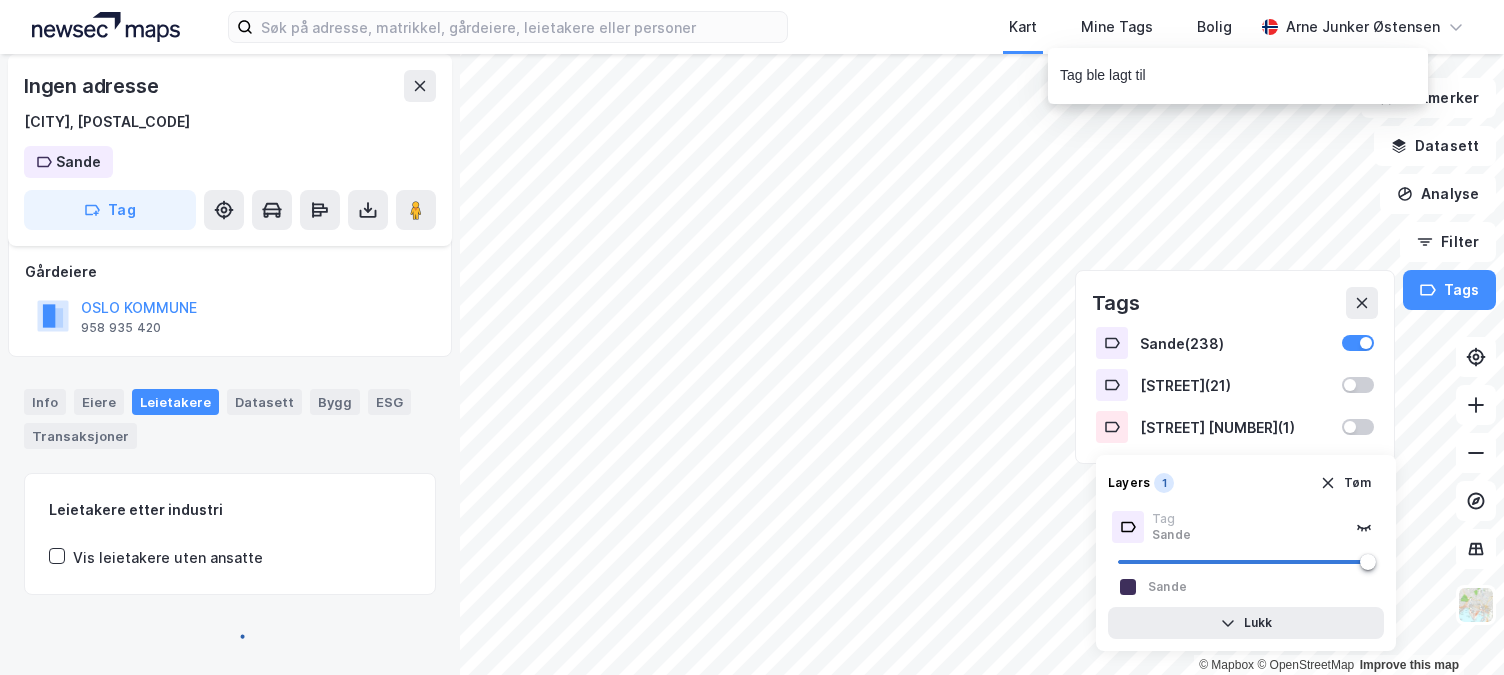 scroll, scrollTop: 107, scrollLeft: 0, axis: vertical 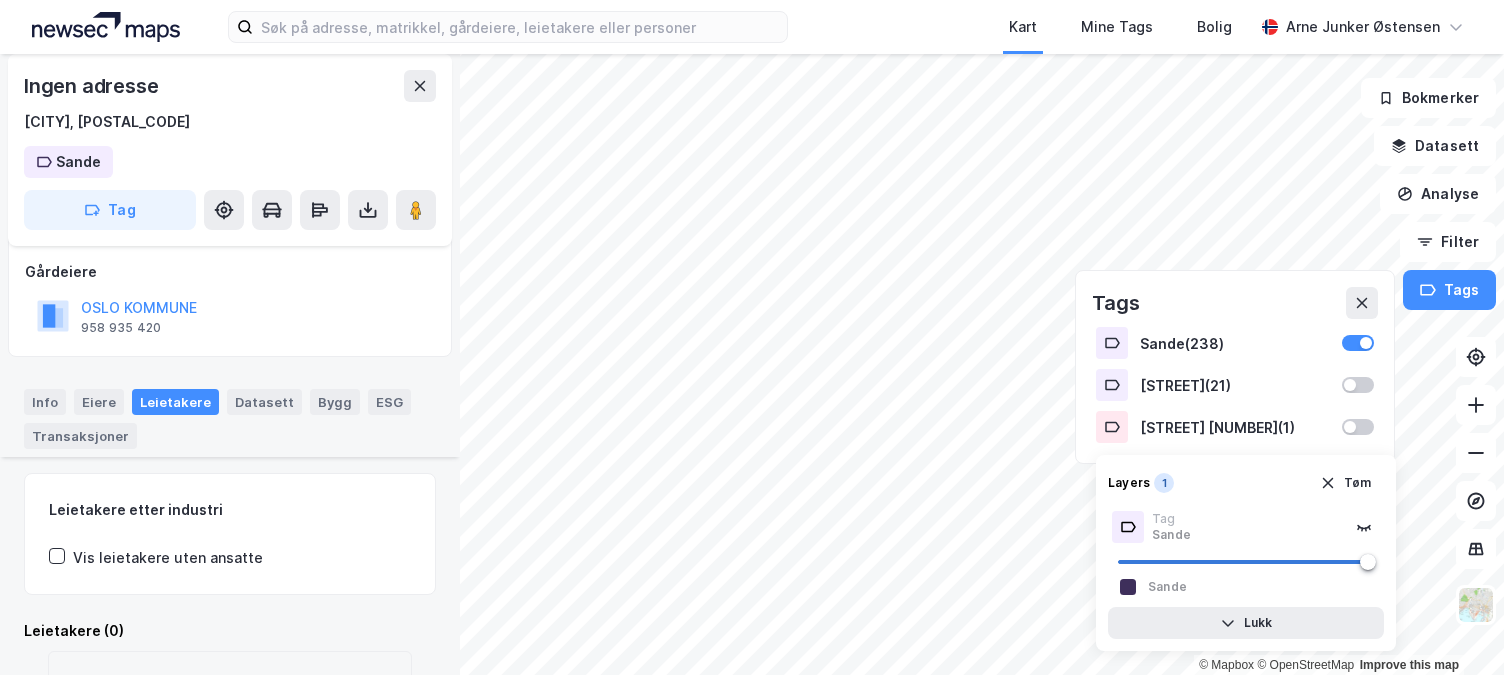 click at bounding box center [1362, 303] 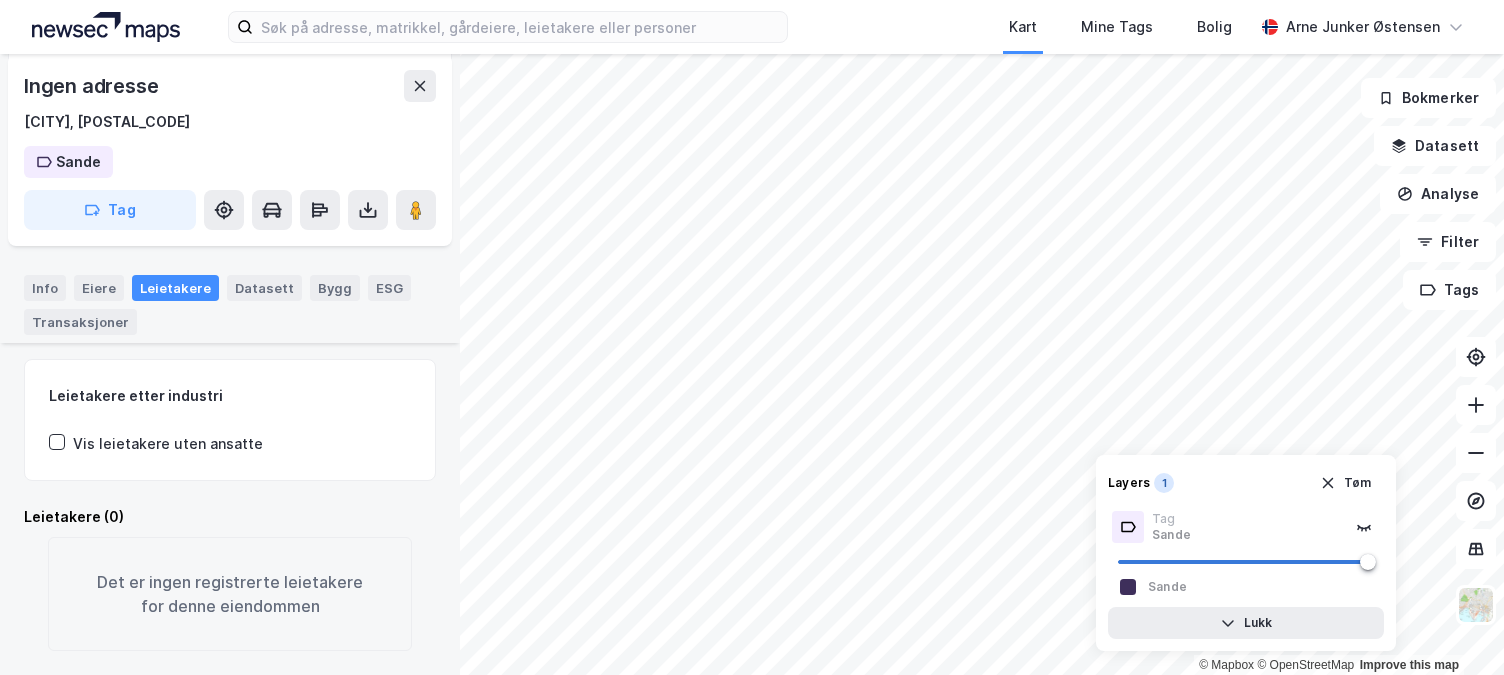 scroll, scrollTop: 0, scrollLeft: 0, axis: both 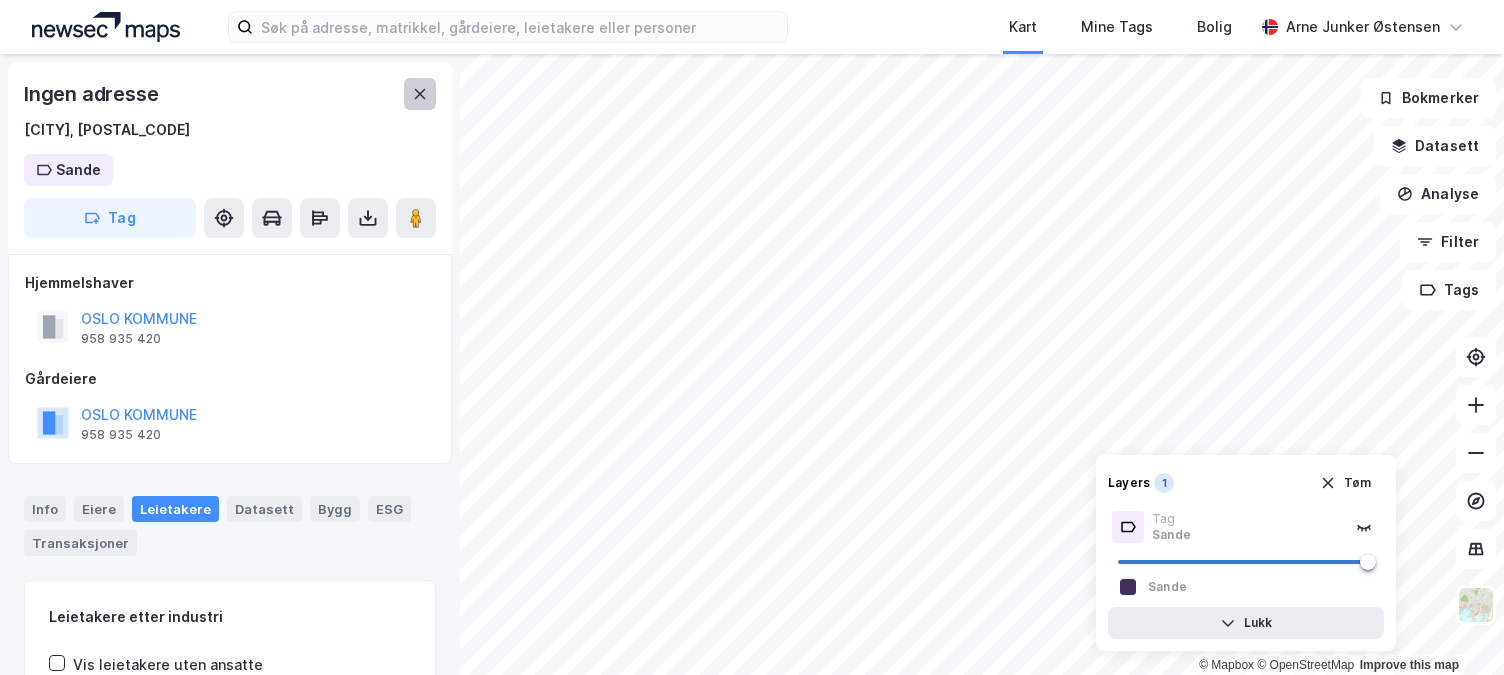 click at bounding box center [420, 94] 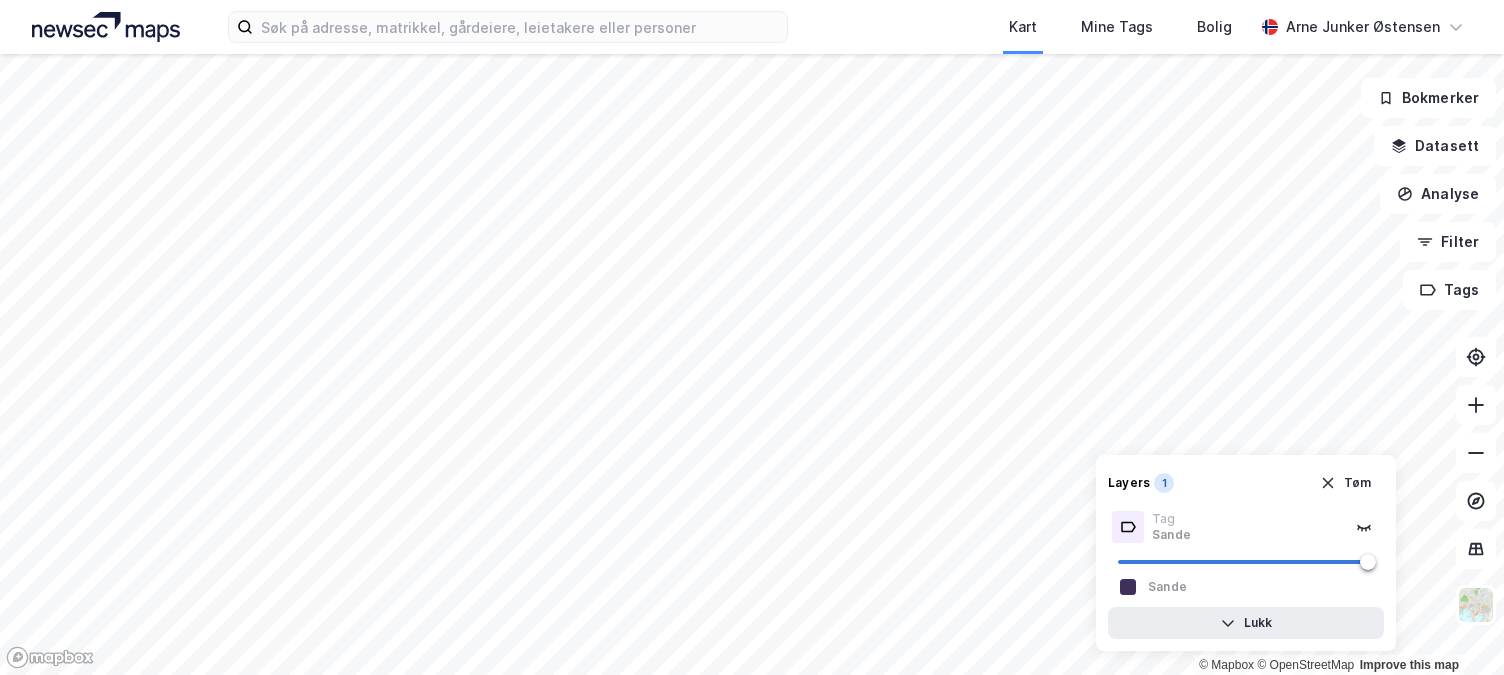 click on "Sande" at bounding box center [1167, 587] 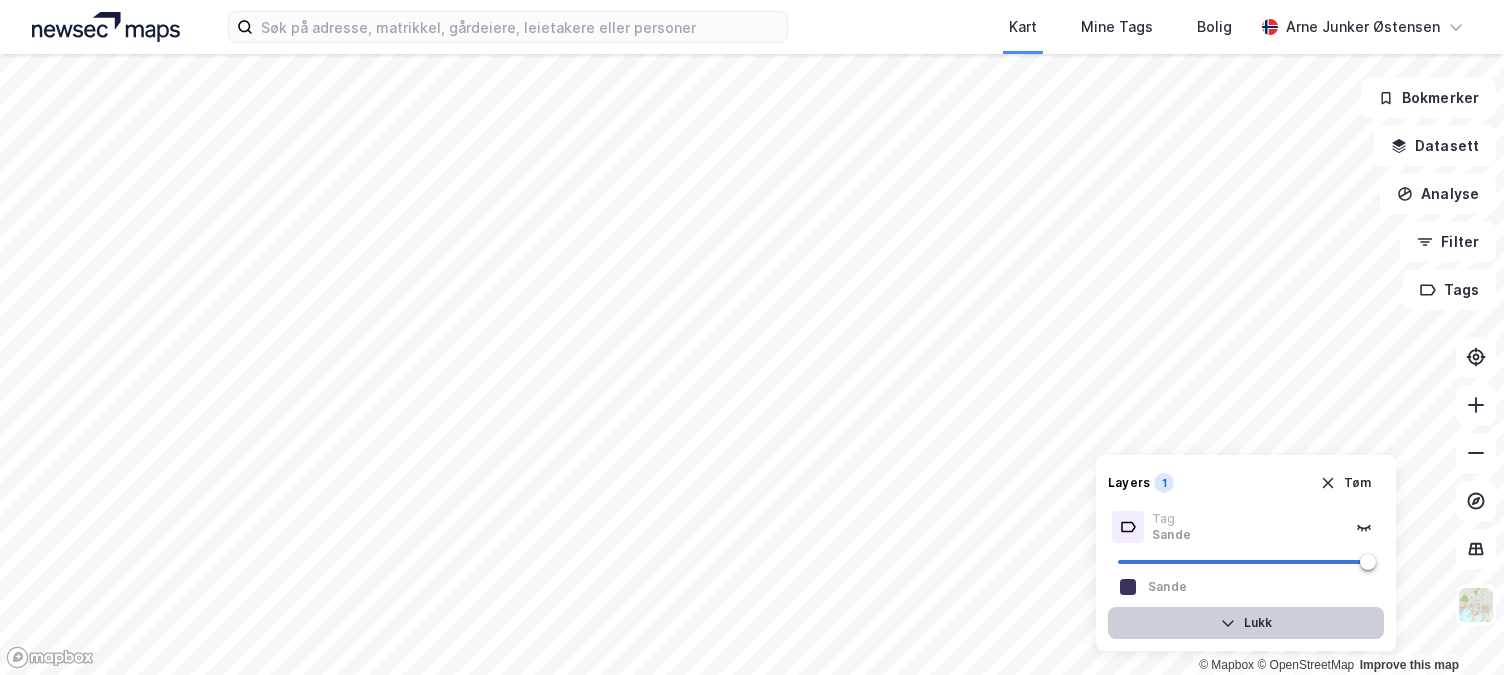 click on "Lukk" at bounding box center (1246, 623) 